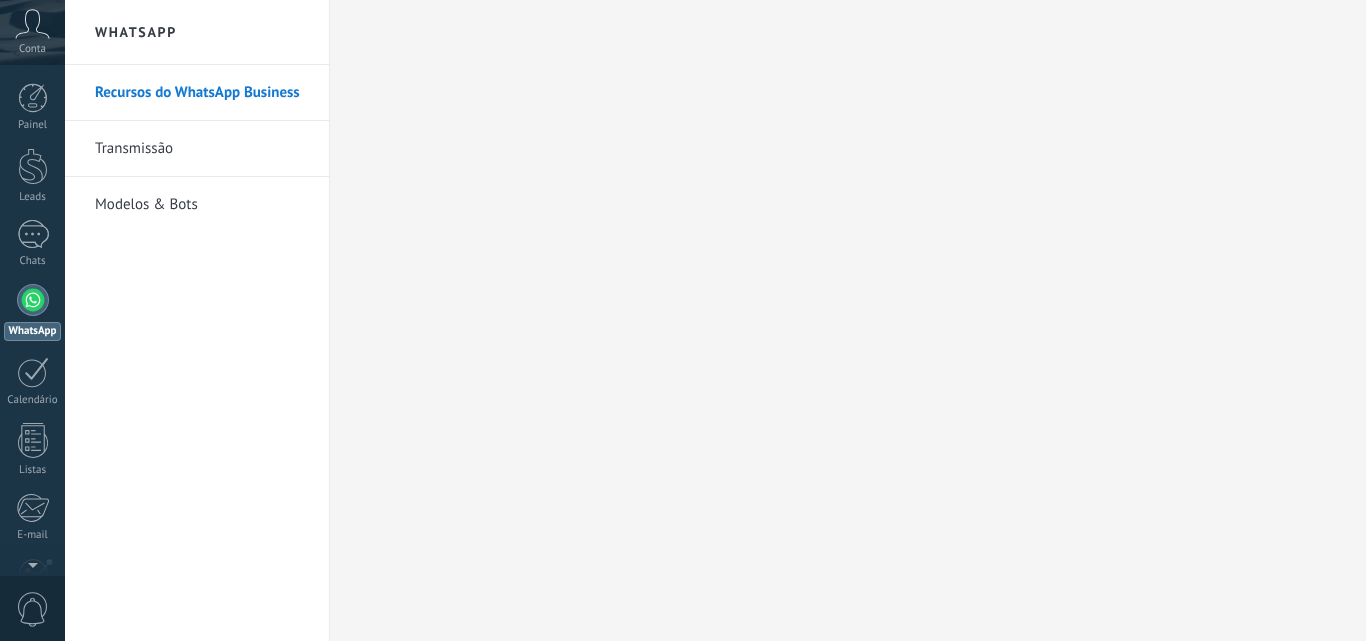 scroll, scrollTop: 0, scrollLeft: 0, axis: both 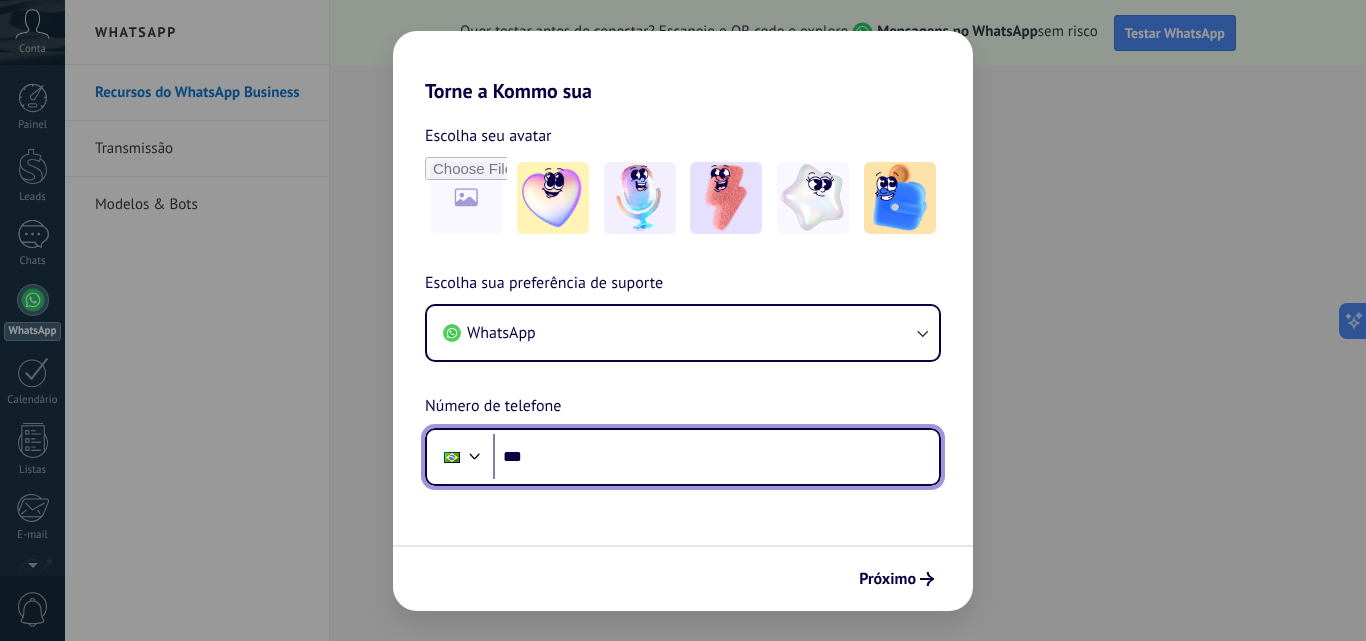 click on "***" at bounding box center [716, 457] 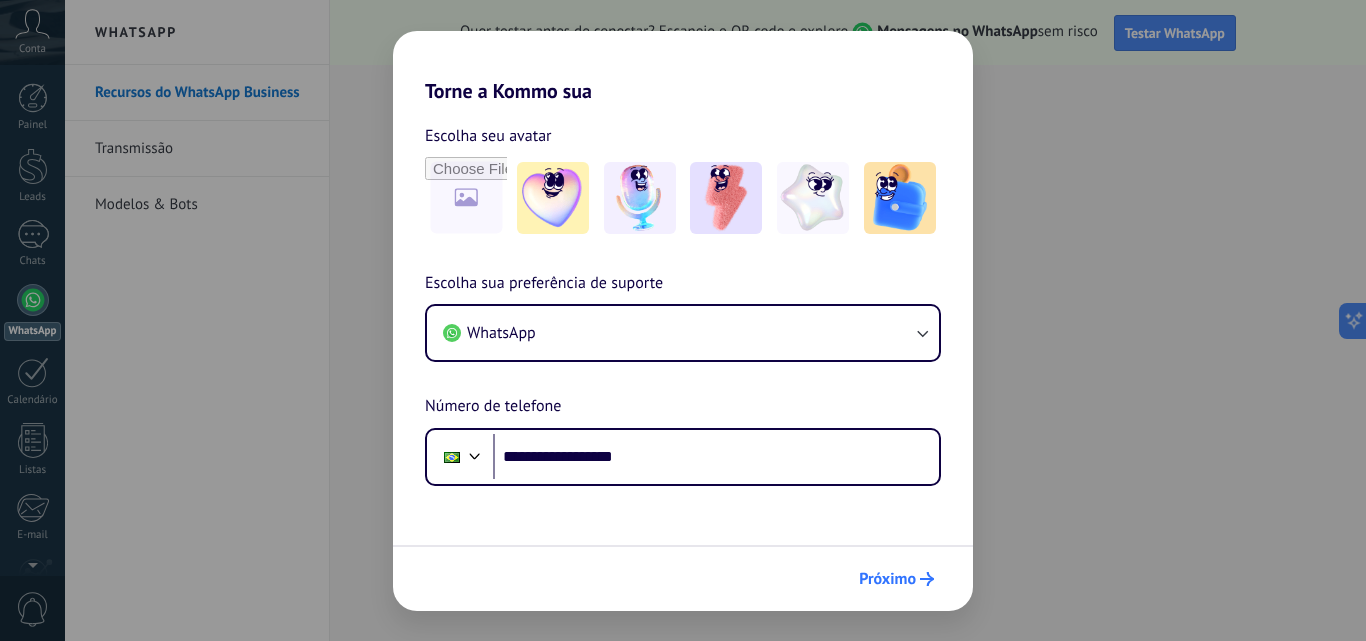 click on "Próximo" at bounding box center (887, 579) 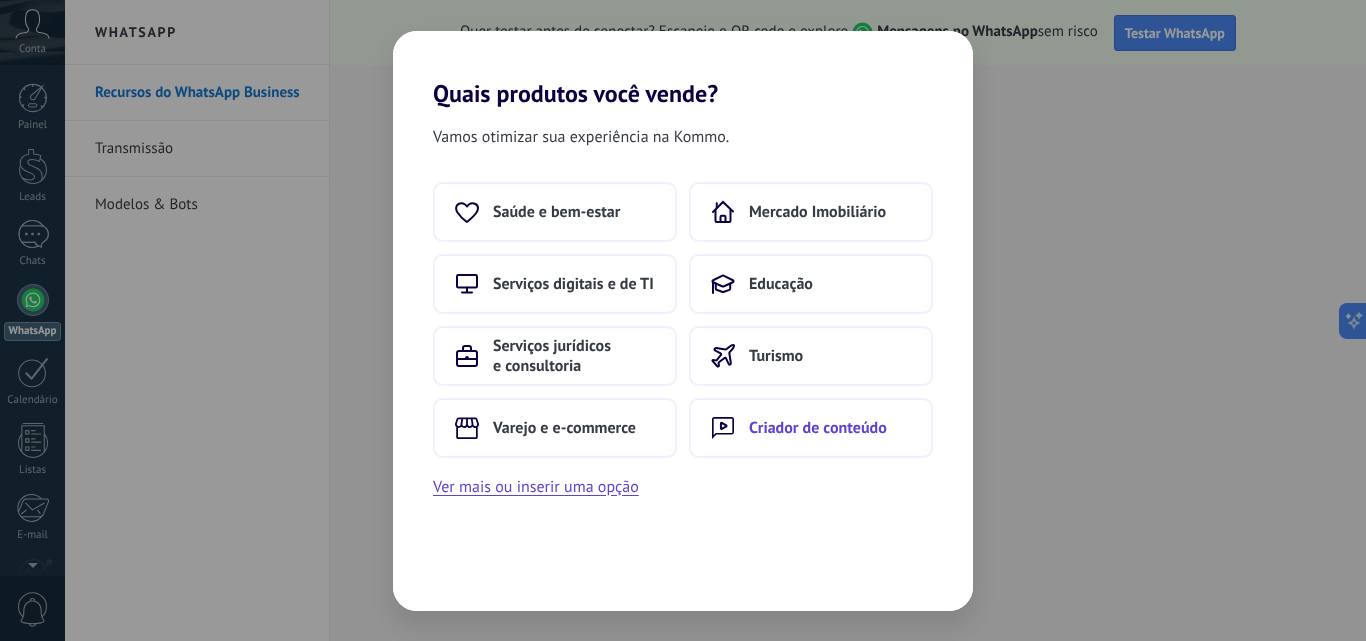 click on "Criador de conteúdo" at bounding box center (556, 212) 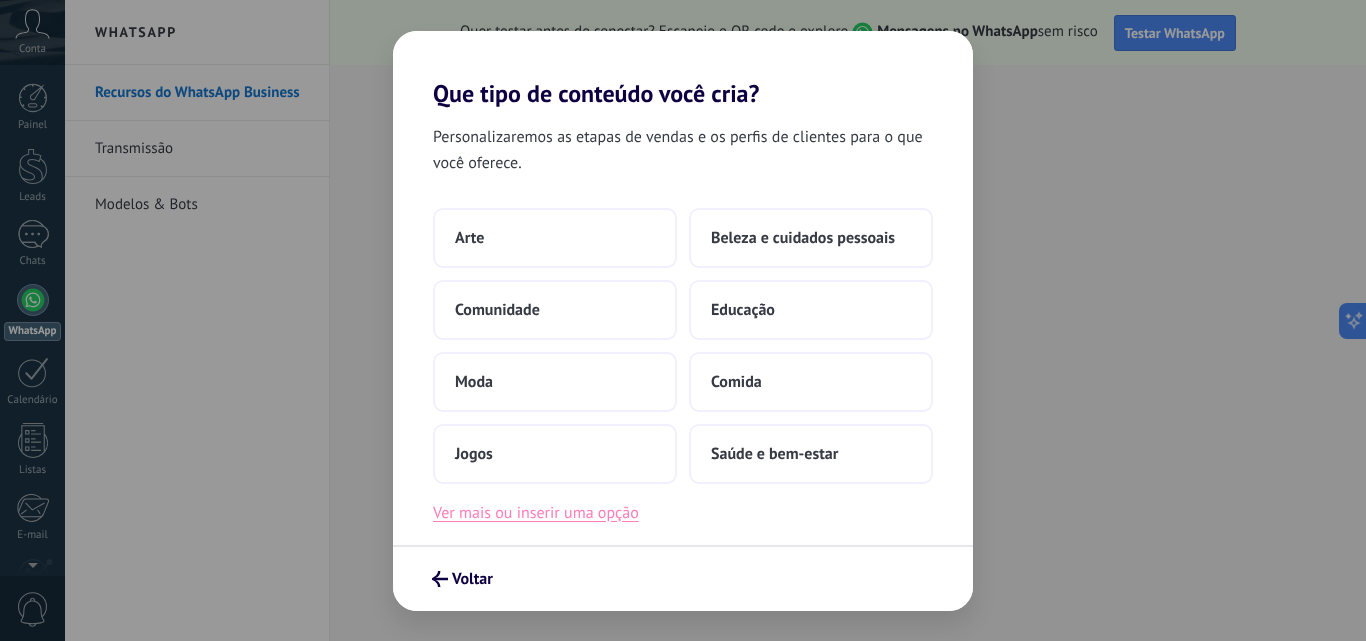 click on "Ver mais ou inserir uma opção" at bounding box center (536, 513) 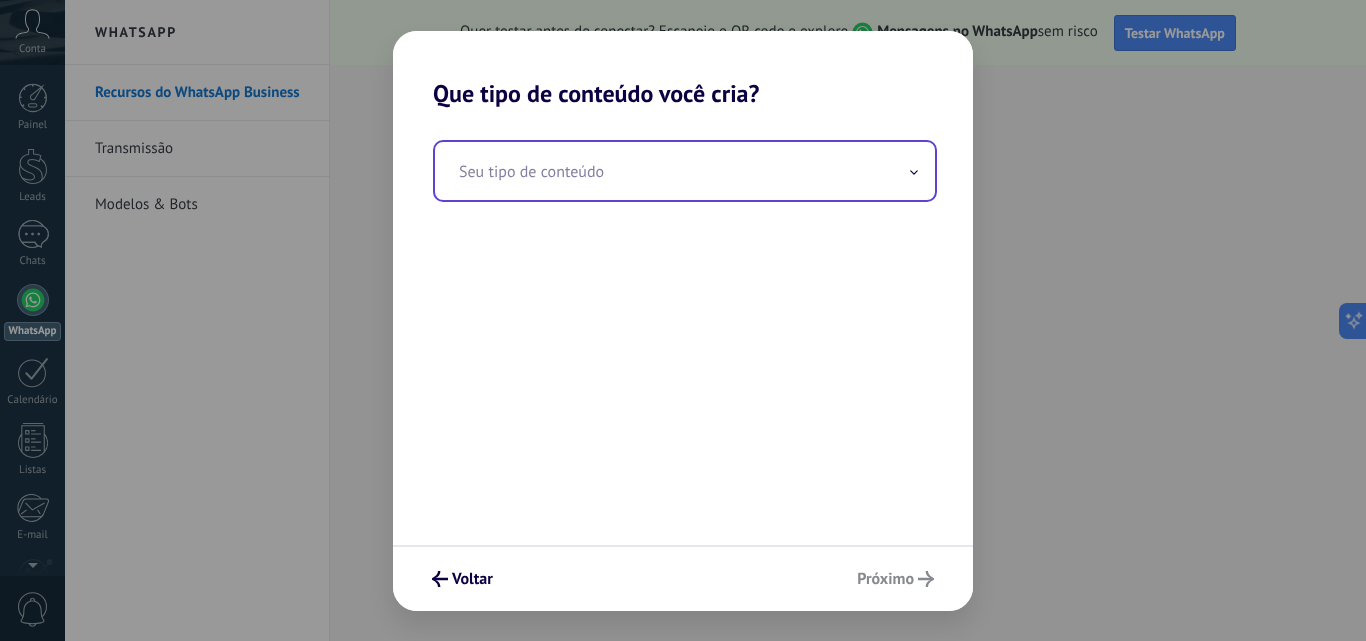 click at bounding box center (685, 171) 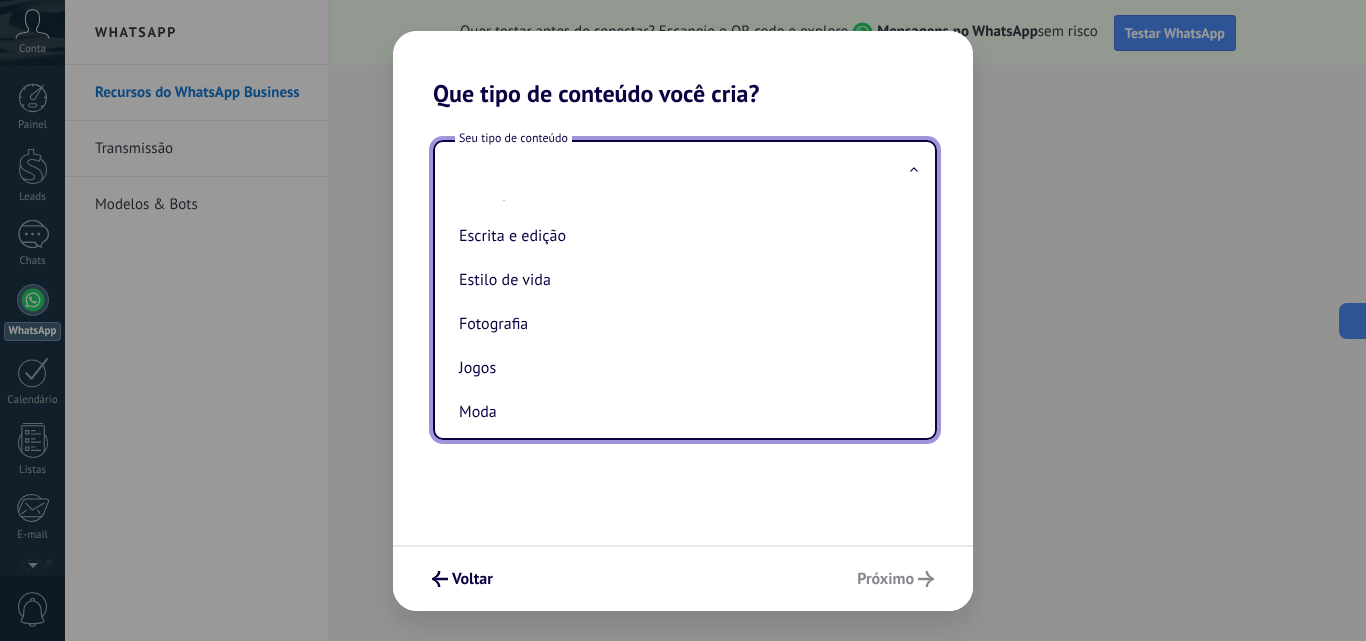 scroll, scrollTop: 198, scrollLeft: 0, axis: vertical 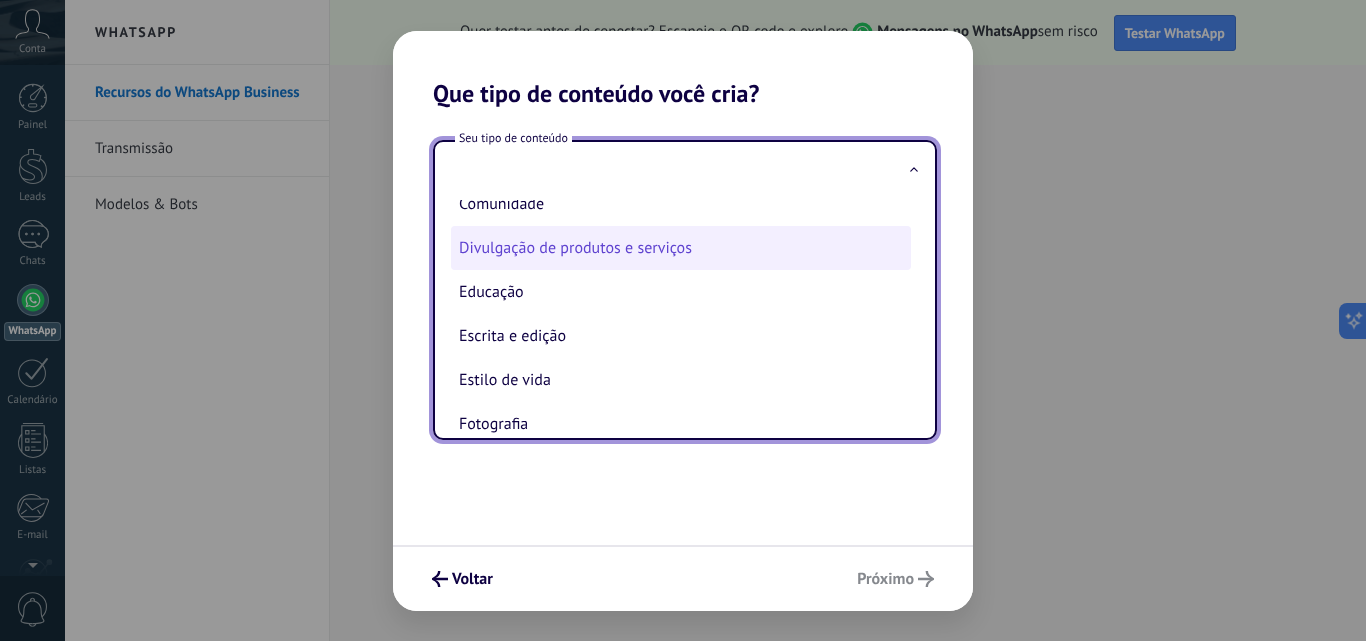 click on "Divulgação de produtos e serviços" at bounding box center (681, 248) 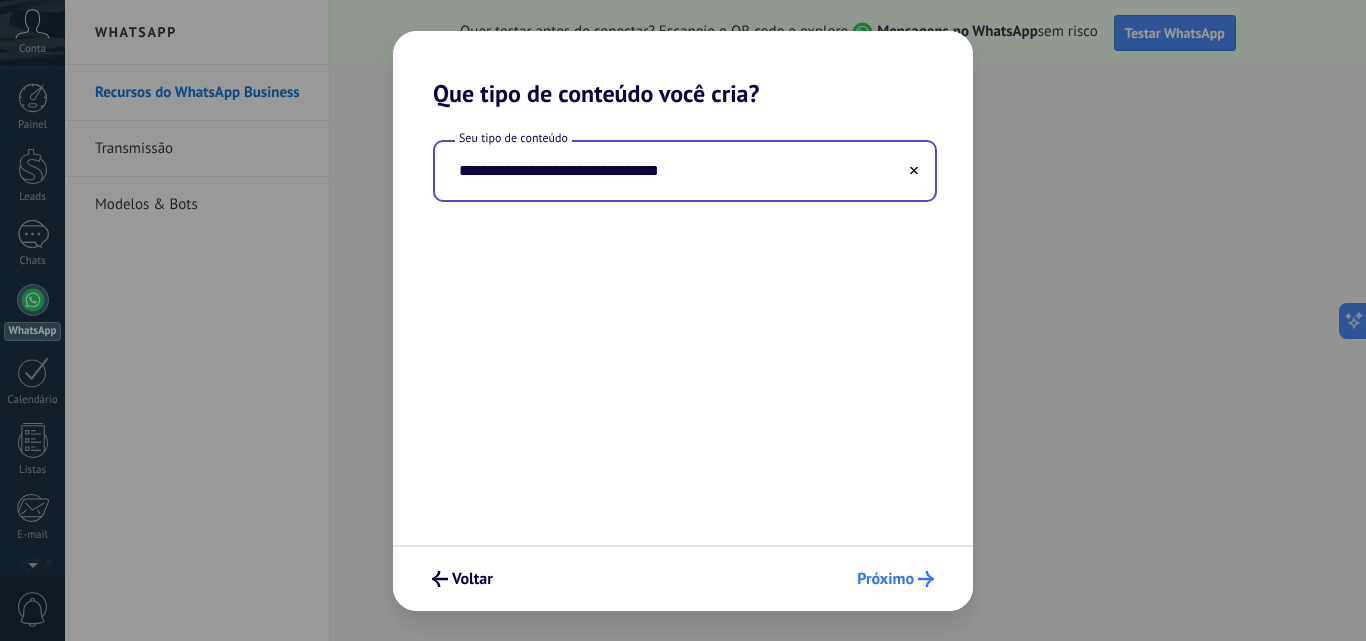 click on "Próximo" at bounding box center (462, 579) 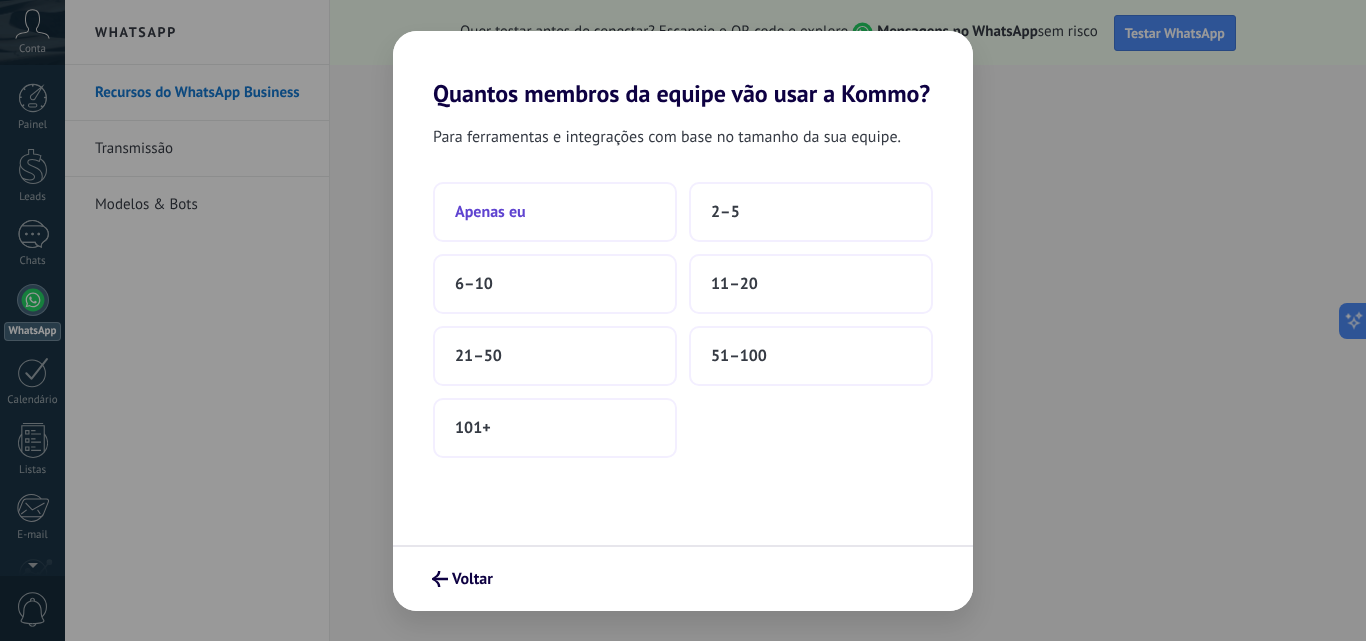 click on "Apenas eu" at bounding box center [555, 212] 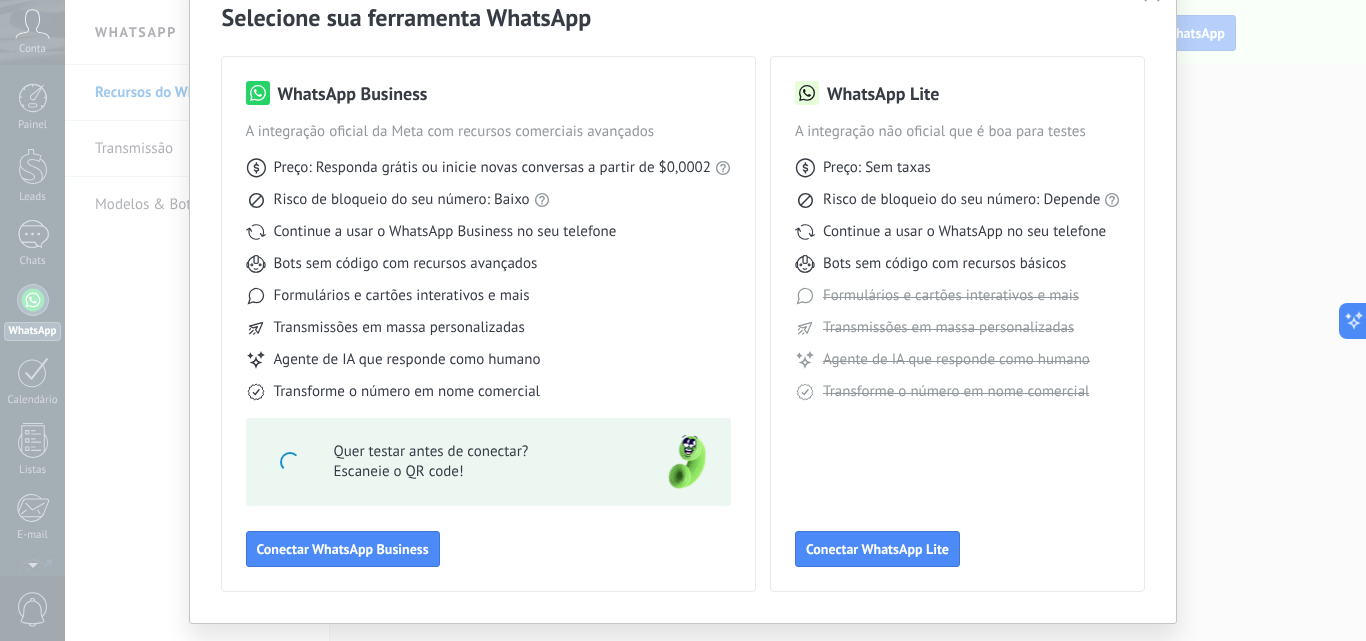 scroll, scrollTop: 144, scrollLeft: 0, axis: vertical 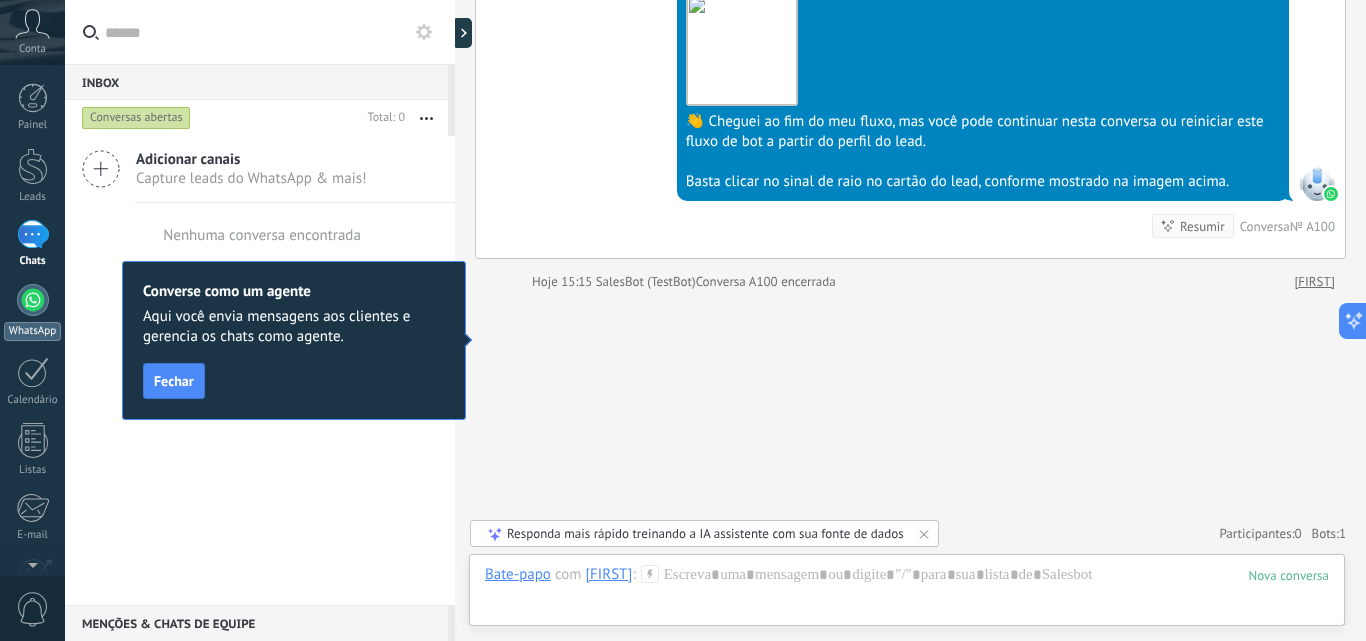 click at bounding box center (33, 300) 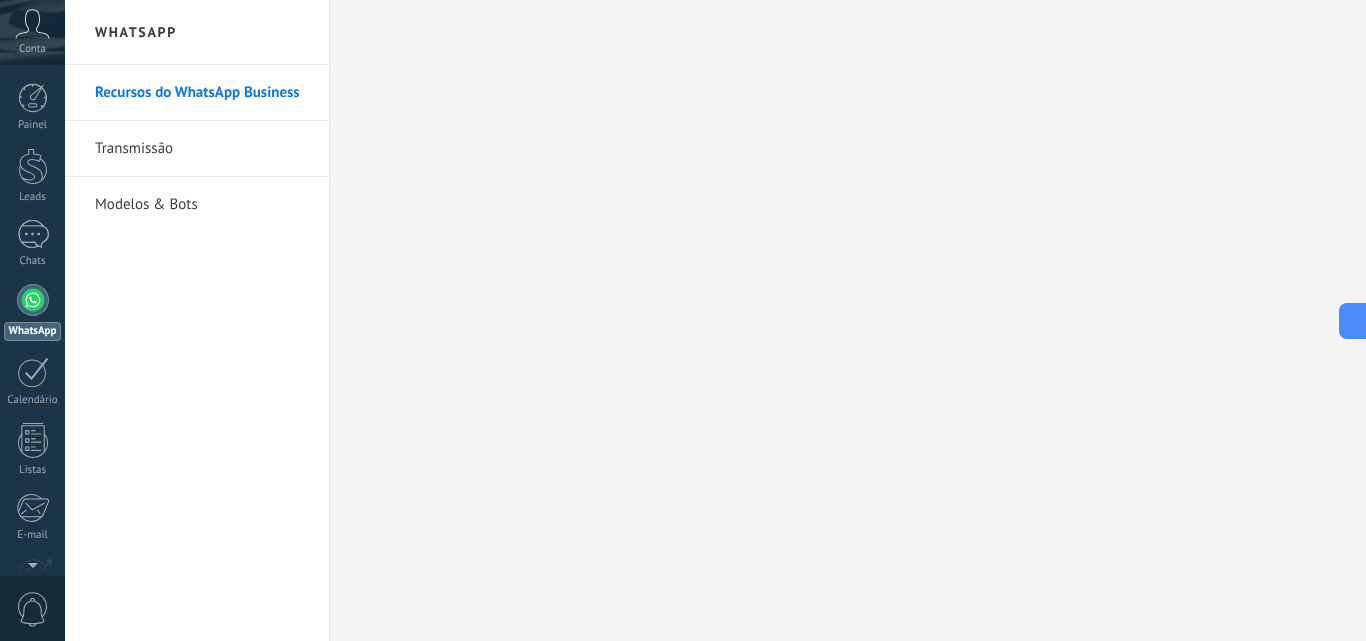 click on "Recursos do WhatsApp Business" at bounding box center [202, 93] 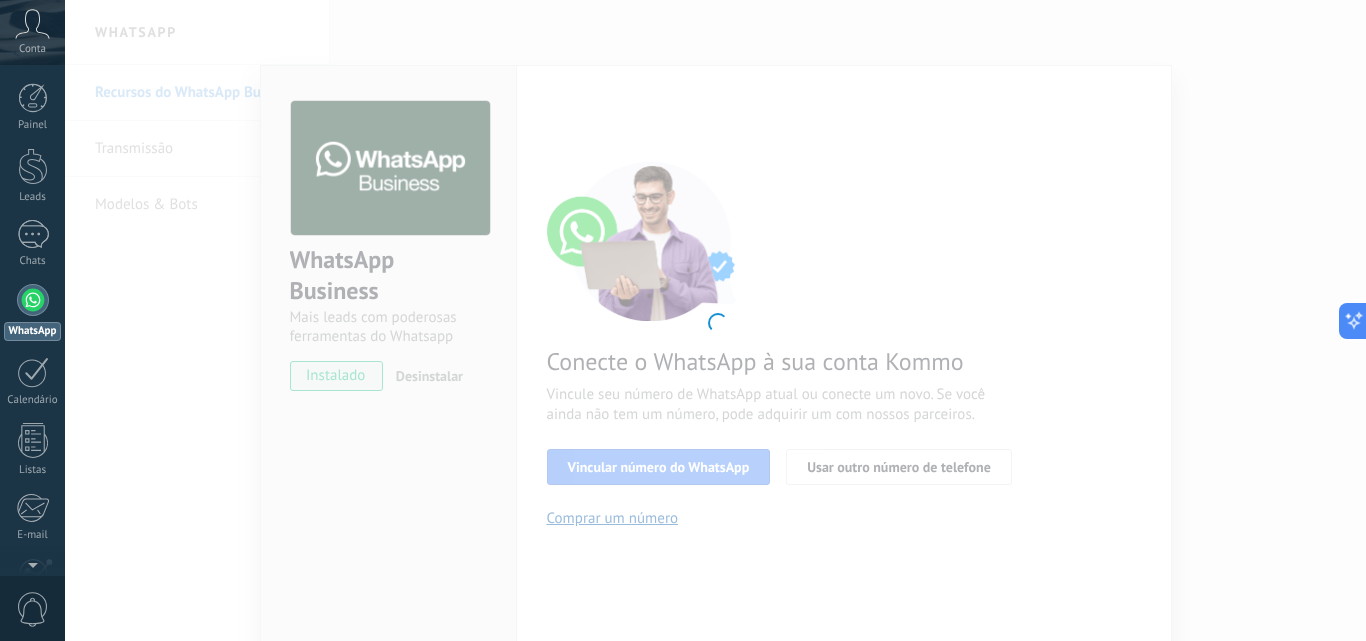 click at bounding box center (715, 320) 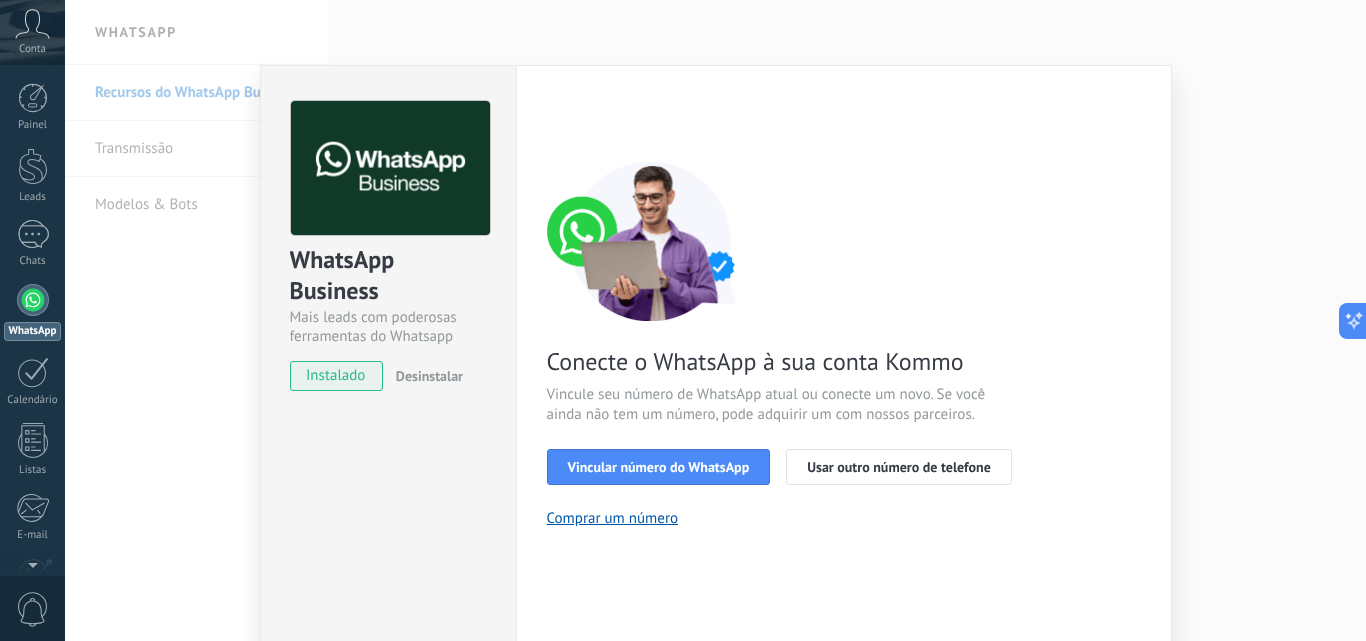 click on "Vincular número do WhatsApp" at bounding box center [659, 467] 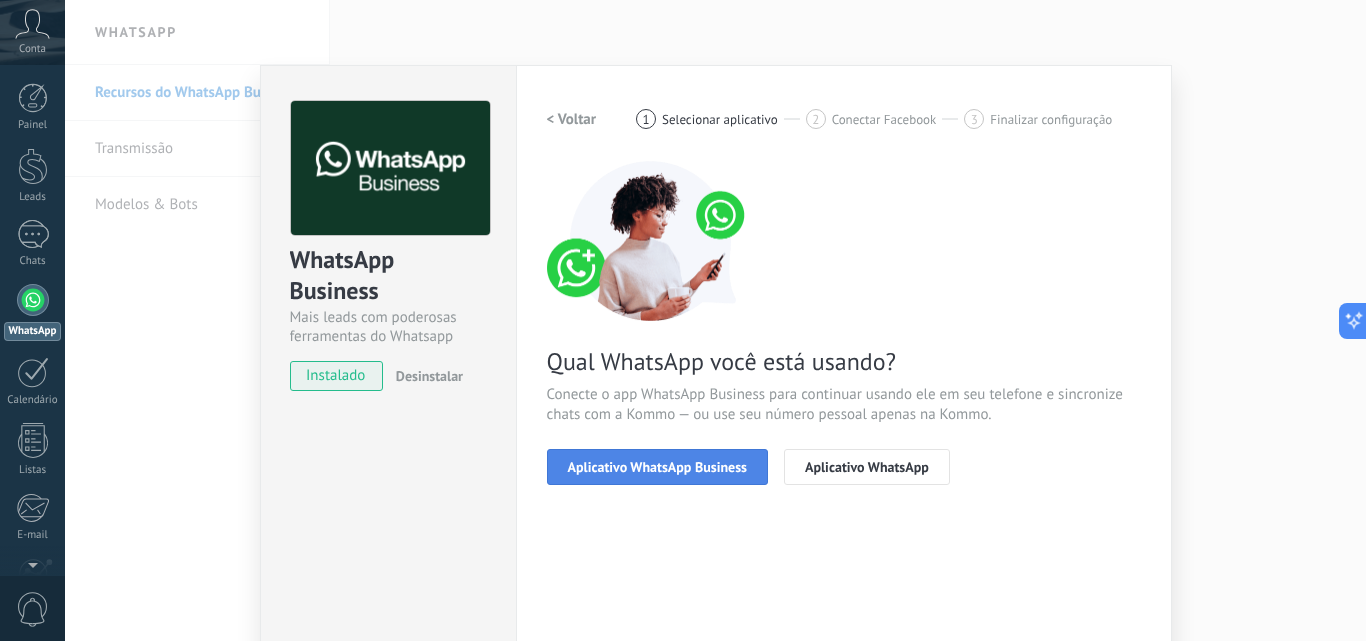 click on "Aplicativo WhatsApp Business" at bounding box center [657, 467] 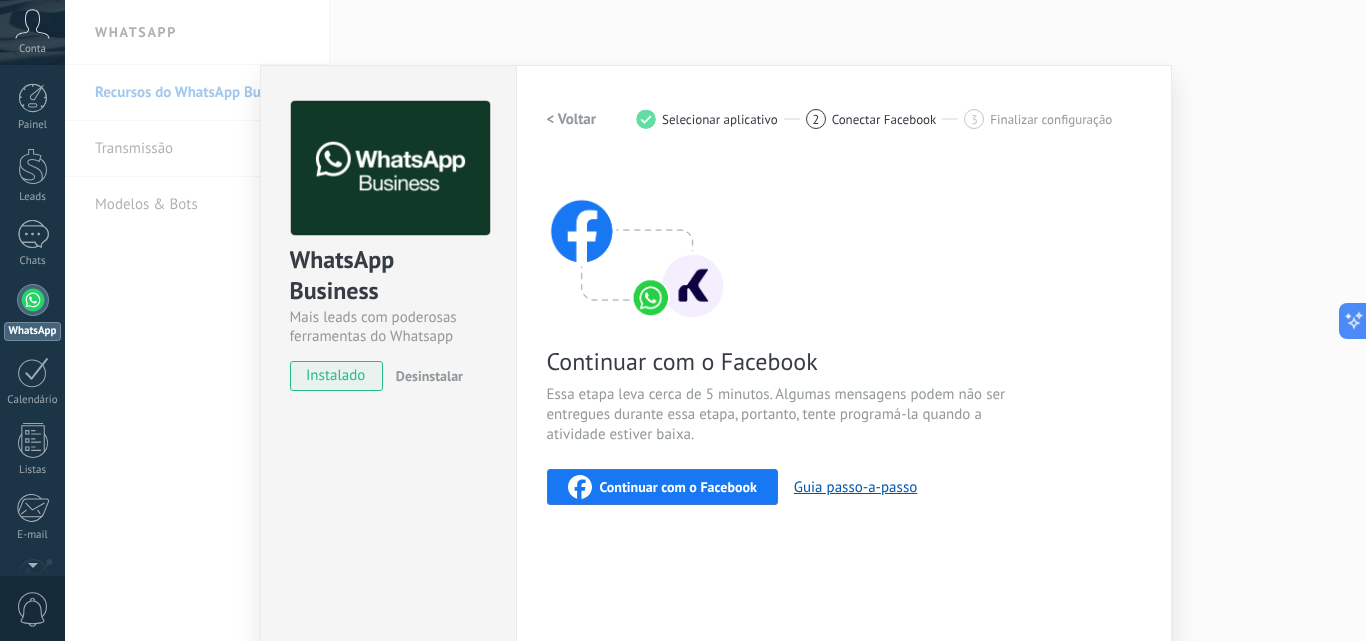 click on "Continuar com o Facebook" at bounding box center [678, 487] 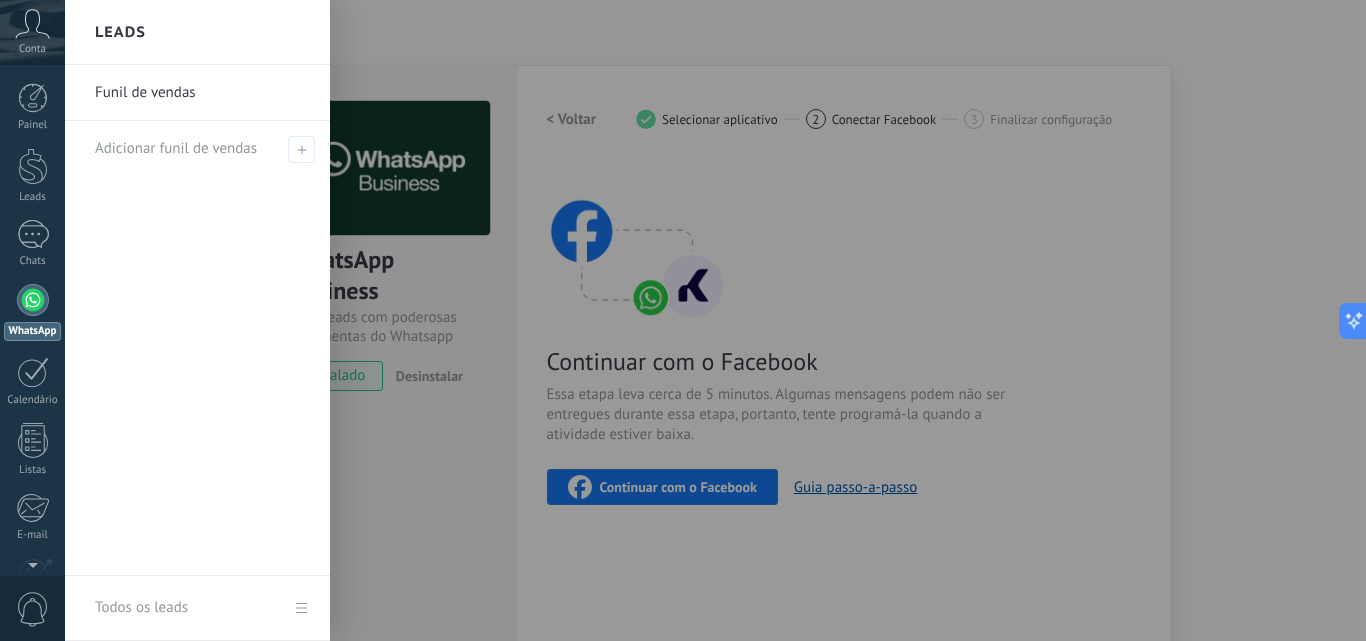 click at bounding box center [748, 320] 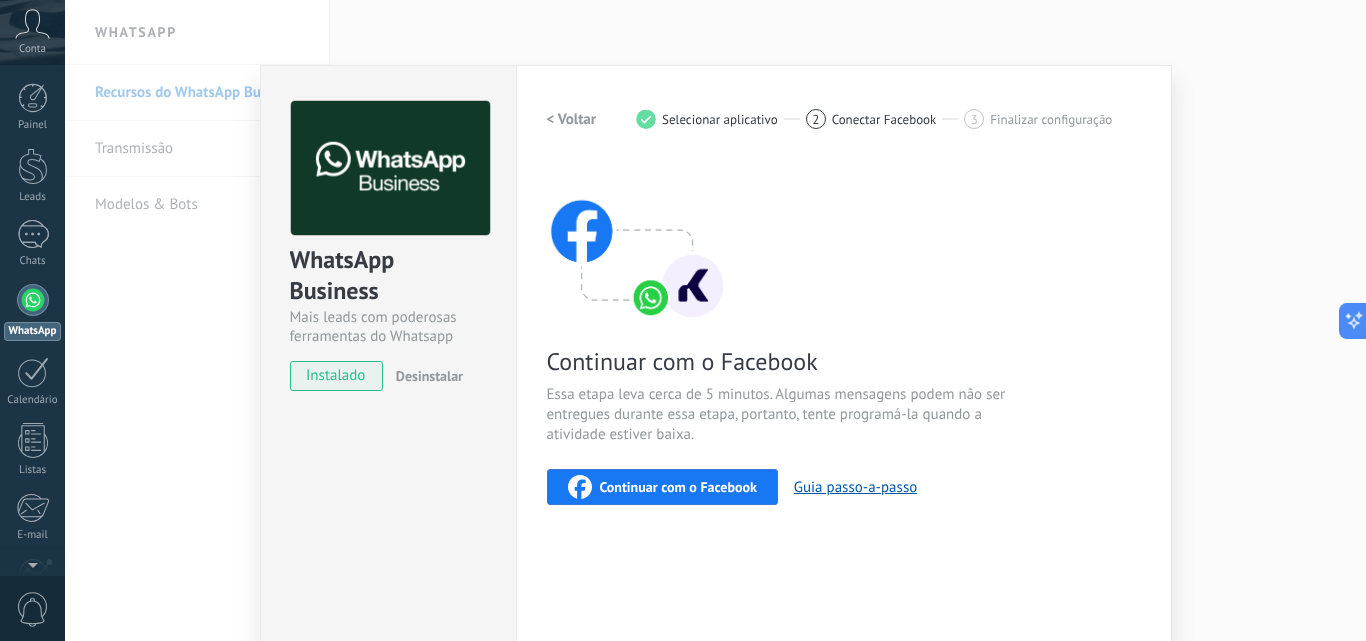 click on "Continuar com o Facebook Guia passo-a-passo" at bounding box center [844, 487] 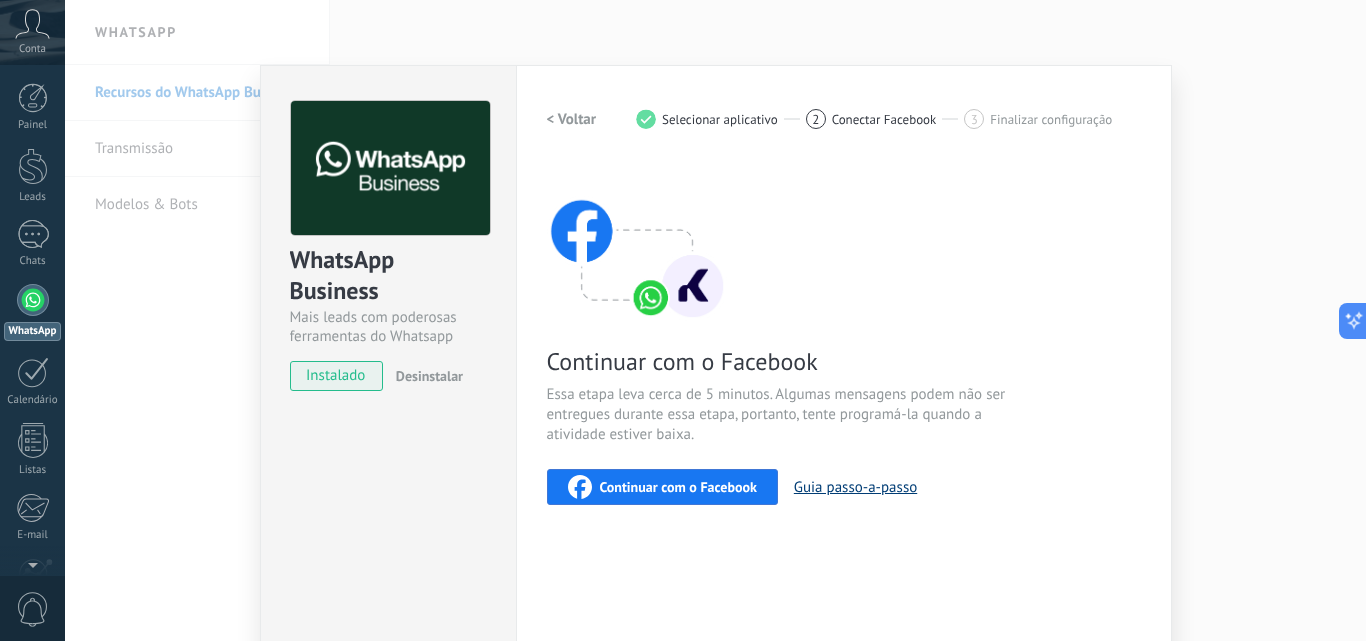 click on "Guia passo-a-passo" at bounding box center (855, 487) 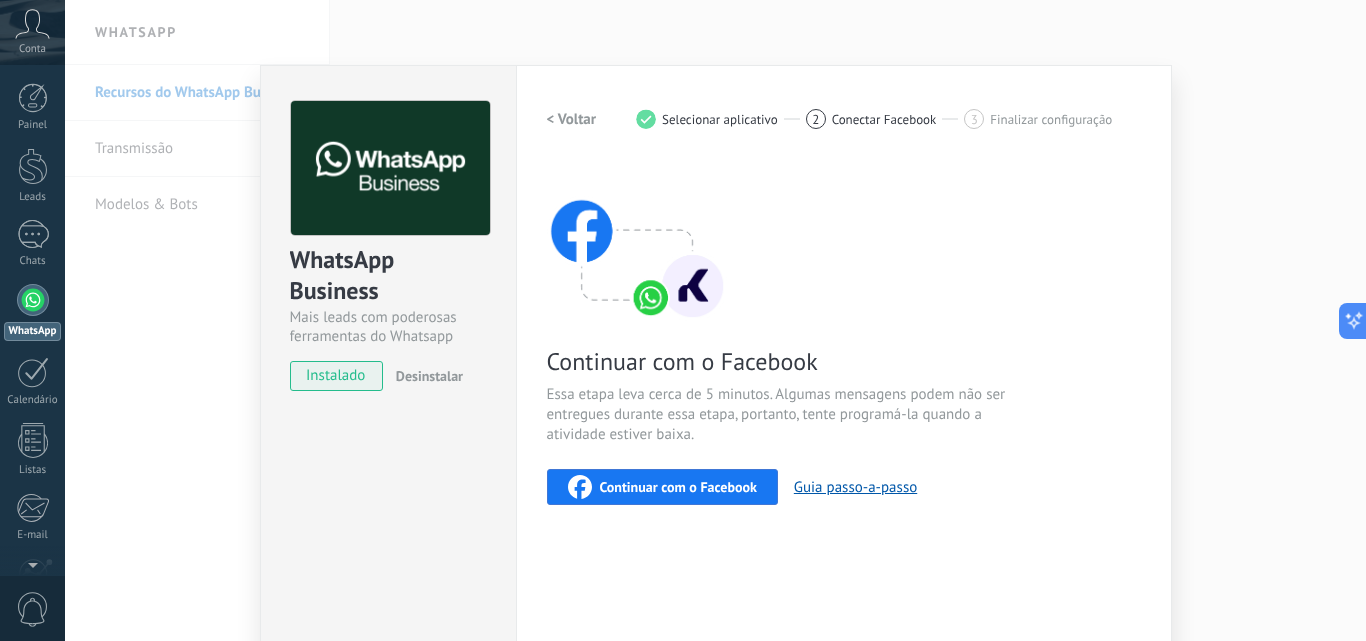 click on "WhatsApp Business Mais leads com poderosas ferramentas do Whatsapp instalado Desinstalar" at bounding box center [388, 236] 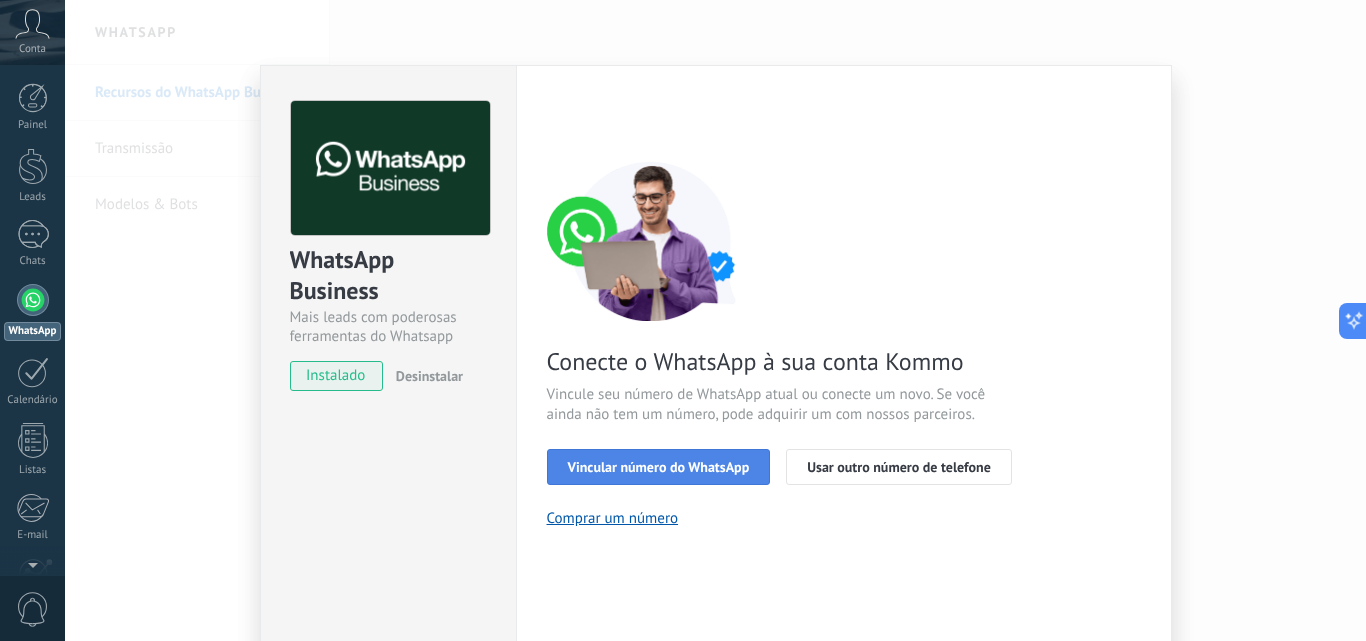 click on "Vincular número do WhatsApp" at bounding box center [659, 467] 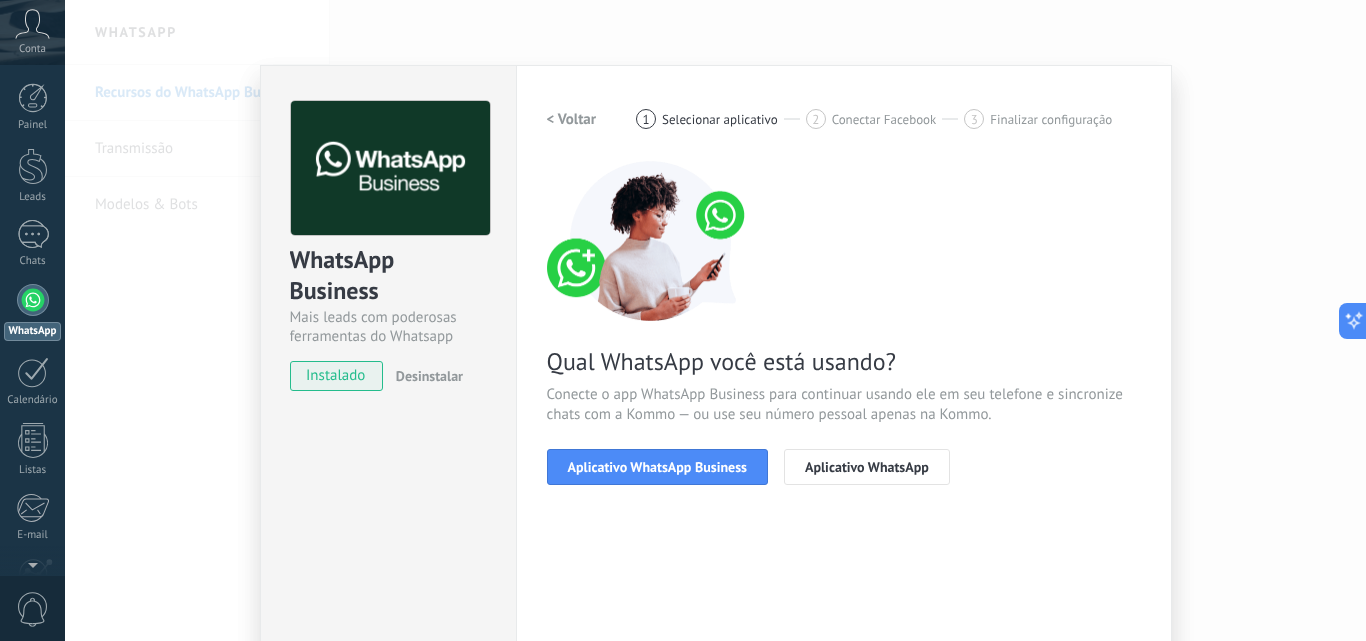 click on "Aplicativo WhatsApp Business" at bounding box center (657, 467) 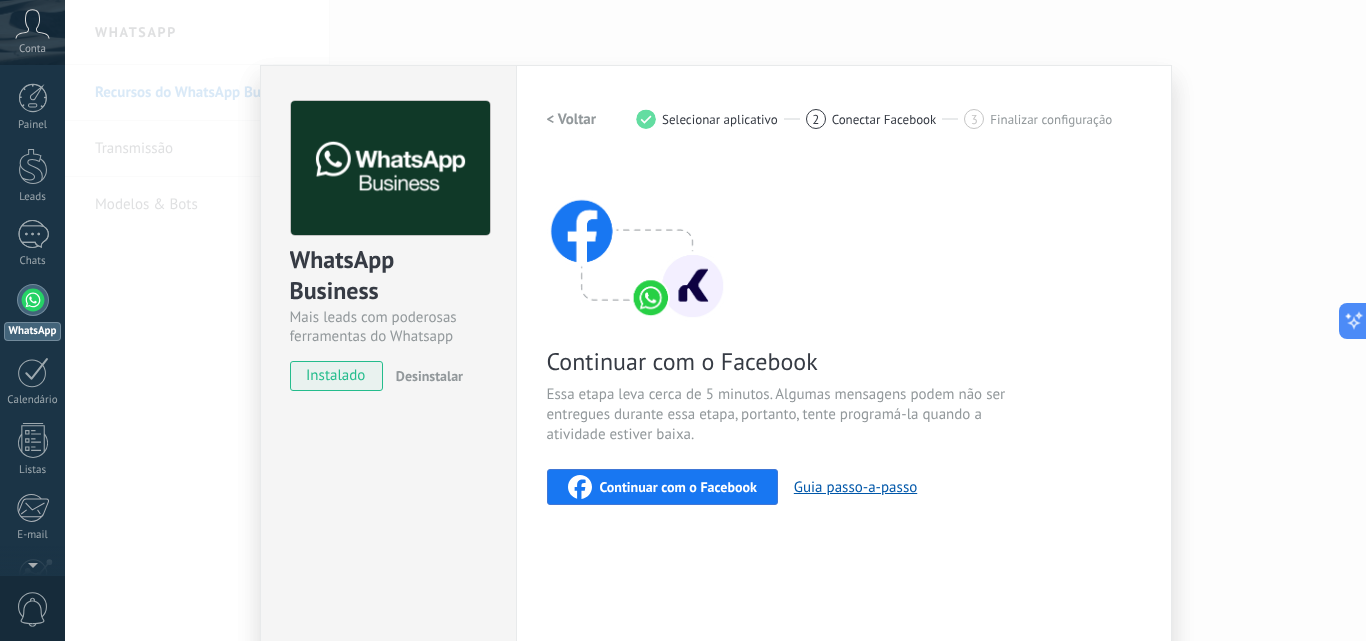 click on "Continuar com o Facebook" at bounding box center (678, 487) 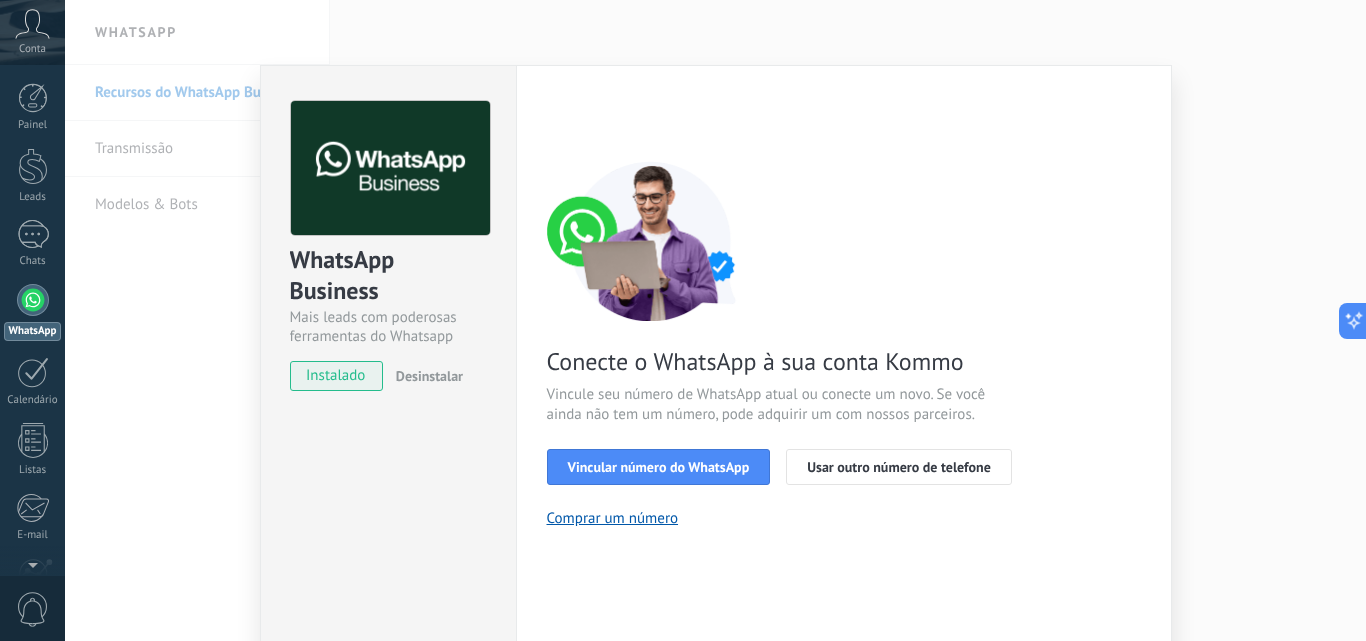 click on "WhatsApp Business Mais leads com poderosas ferramentas do Whatsapp instalado Desinstalar Configurações Autorização This tab logs the users who have granted integration access to this account. If you want to to remove a user's ability to send requests to the account on behalf of this integration, you can revoke access. If access is revoked from all users, the integration will stop working. This app is installed, but no one has given it access yet. WhatsApp Cloud API Mais _: Salvar < Voltar 1 Selecionar aplicativo 2 Conectar Facebook 3 Finalizar configuração Conecte o WhatsApp à sua conta Kommo Vincule seu número de WhatsApp atual ou conecte um novo. Se você ainda não tem um número, pode adquirir um com nossos parceiros. Vincular número do WhatsApp Usar outro número de telefone Comprar um número Precisa de ajuda?" at bounding box center (715, 320) 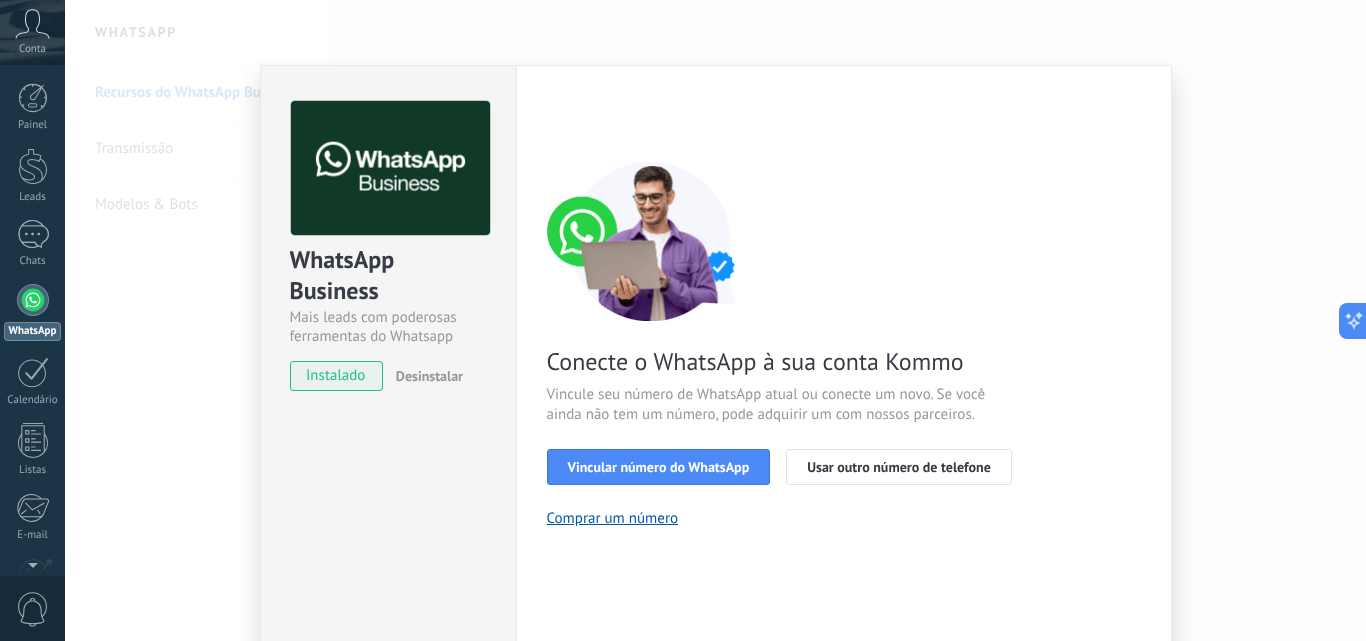 click on "WhatsApp Business Mais leads com poderosas ferramentas do Whatsapp instalado Desinstalar Configurações Autorização This tab logs the users who have granted integration access to this account. If you want to to remove a user's ability to send requests to the account on behalf of this integration, you can revoke access. If access is revoked from all users, the integration will stop working. This app is installed, but no one has given it access yet. WhatsApp Cloud API Mais _: Salvar < Voltar 1 Selecionar aplicativo 2 Conectar Facebook 3 Finalizar configuração Conecte o WhatsApp à sua conta Kommo Vincule seu número de WhatsApp atual ou conecte um novo. Se você ainda não tem um número, pode adquirir um com nossos parceiros. Vincular número do WhatsApp Usar outro número de telefone Comprar um número Precisa de ajuda?" at bounding box center (715, 320) 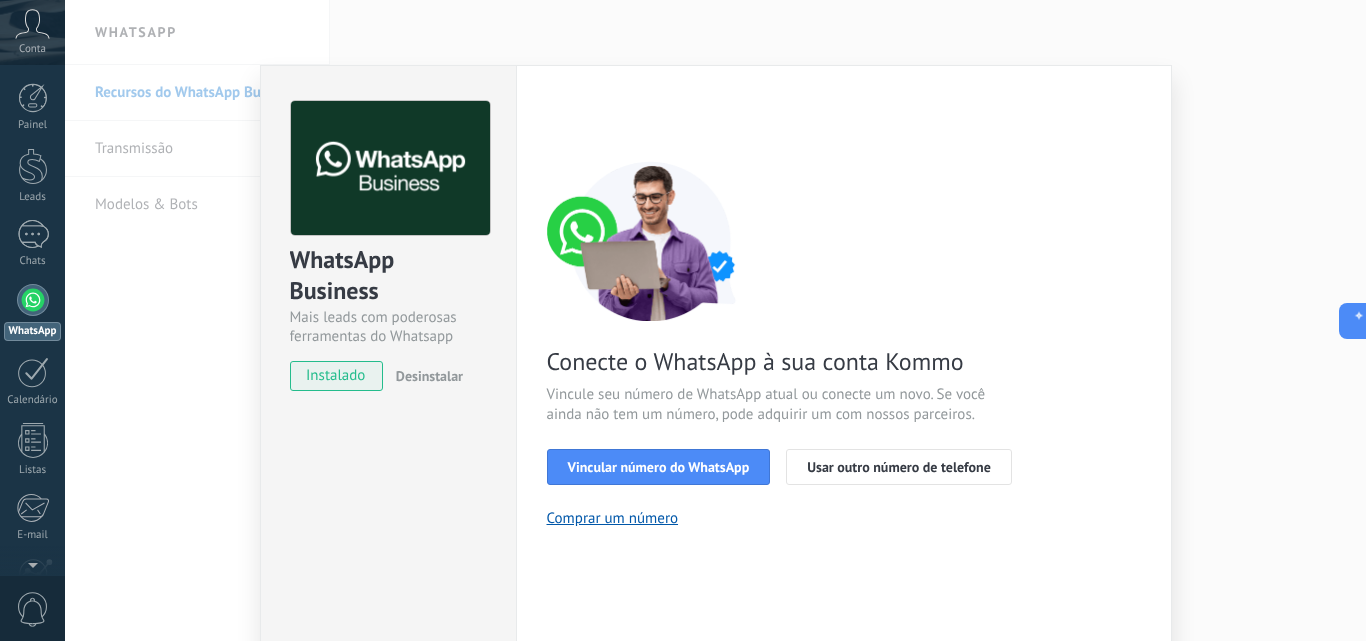 click on "WhatsApp Business Mais leads com poderosas ferramentas do Whatsapp instalado Desinstalar Configurações Autorização This tab logs the users who have granted integration access to this account. If you want to to remove a user's ability to send requests to the account on behalf of this integration, you can revoke access. If access is revoked from all users, the integration will stop working. This app is installed, but no one has given it access yet. WhatsApp Cloud API Mais _: Salvar < Voltar 1 Selecionar aplicativo 2 Conectar Facebook 3 Finalizar configuração Conecte o WhatsApp à sua conta Kommo Vincule seu número de WhatsApp atual ou conecte um novo. Se você ainda não tem um número, pode adquirir um com nossos parceiros. Vincular número do WhatsApp Usar outro número de telefone Comprar um número Precisa de ajuda?" at bounding box center (715, 320) 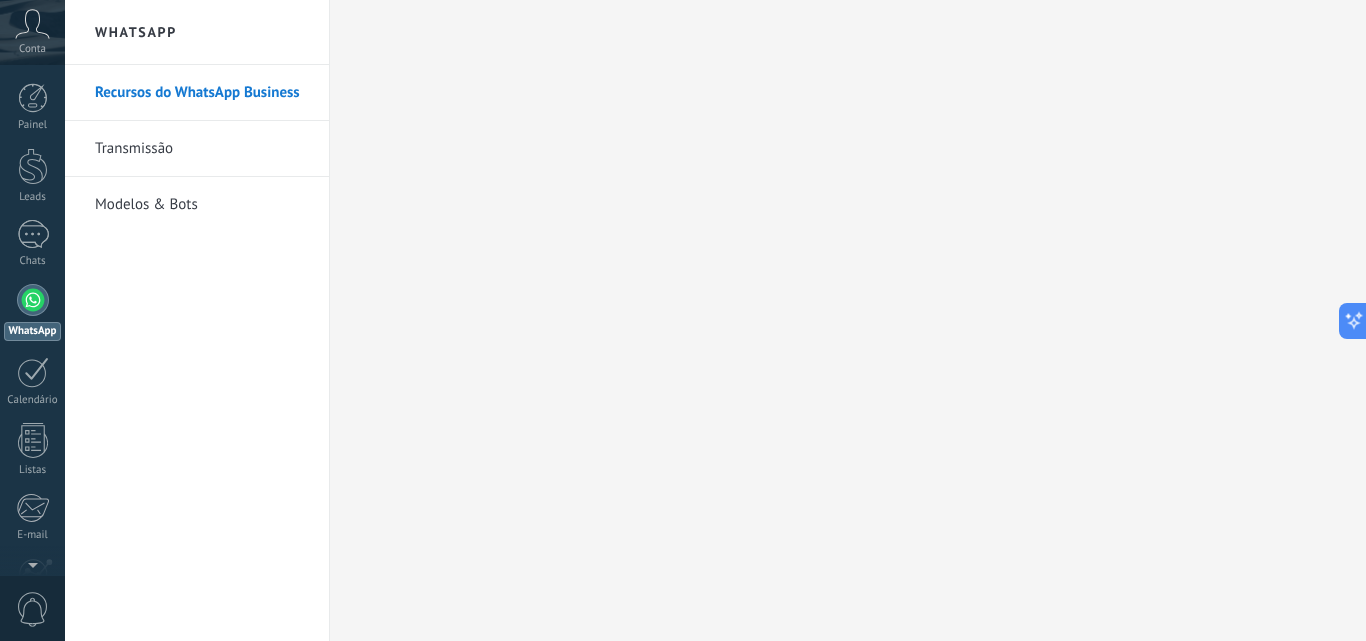 click on "Transmissão" at bounding box center (202, 149) 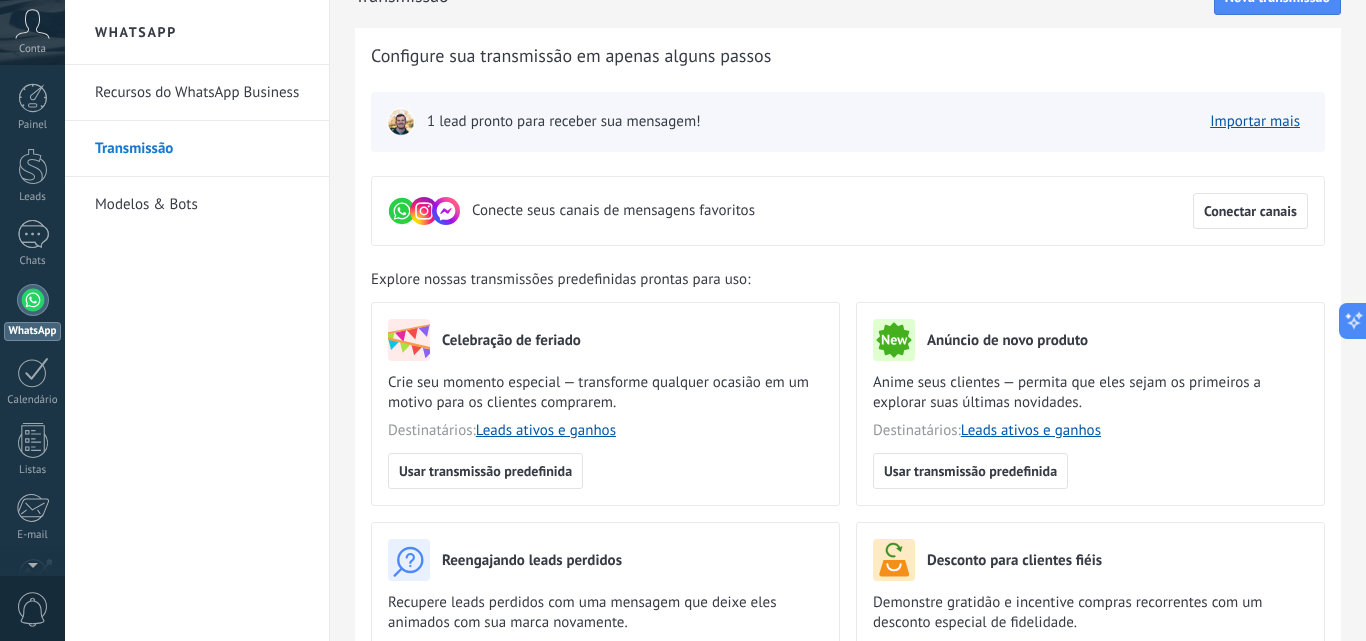 scroll, scrollTop: 0, scrollLeft: 0, axis: both 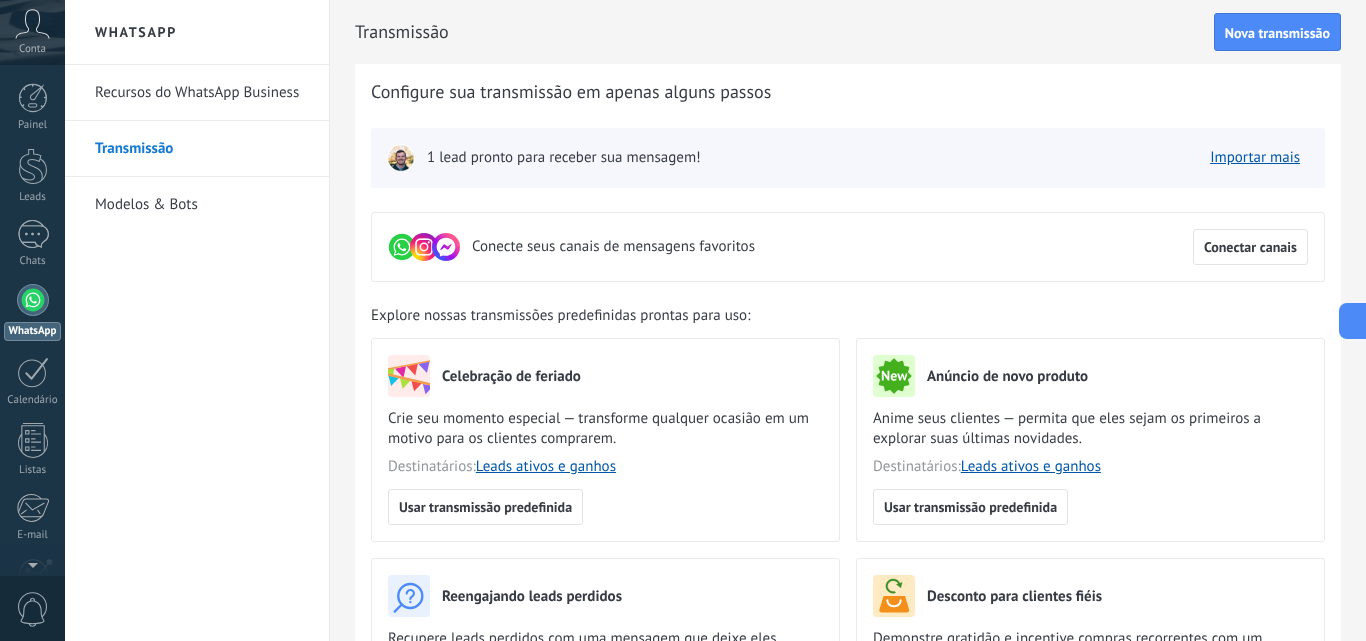 click on "Modelos & Bots" at bounding box center (202, 205) 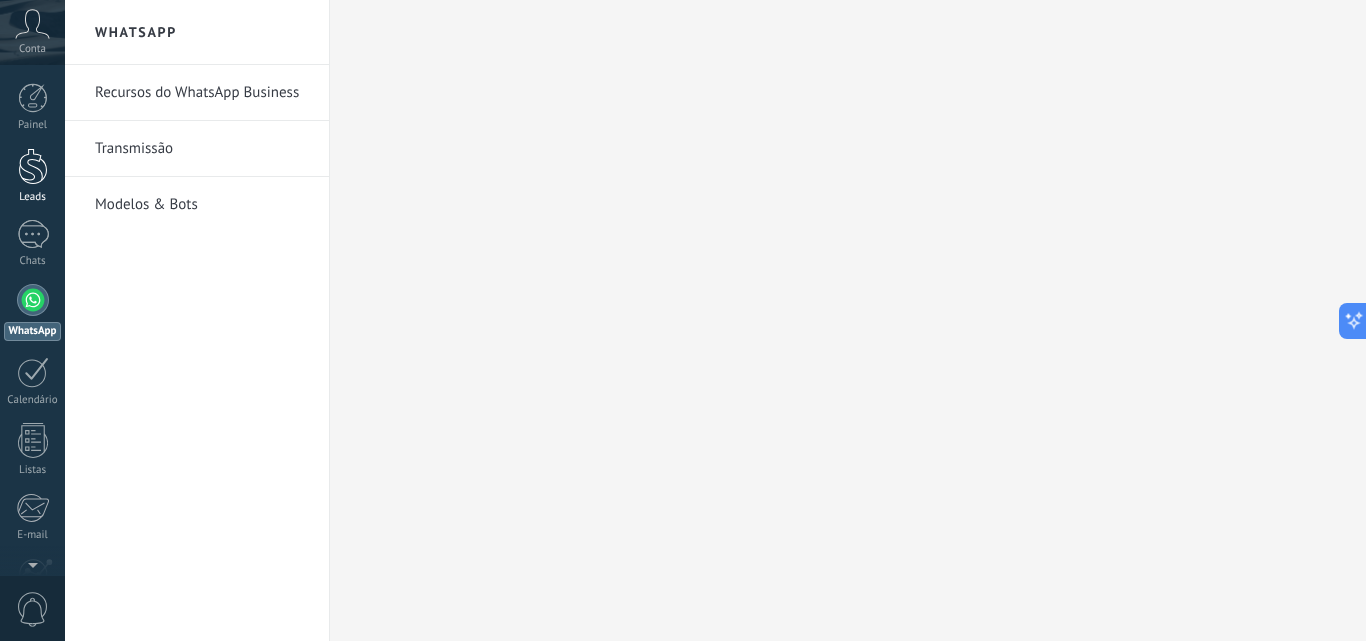 click at bounding box center [33, 166] 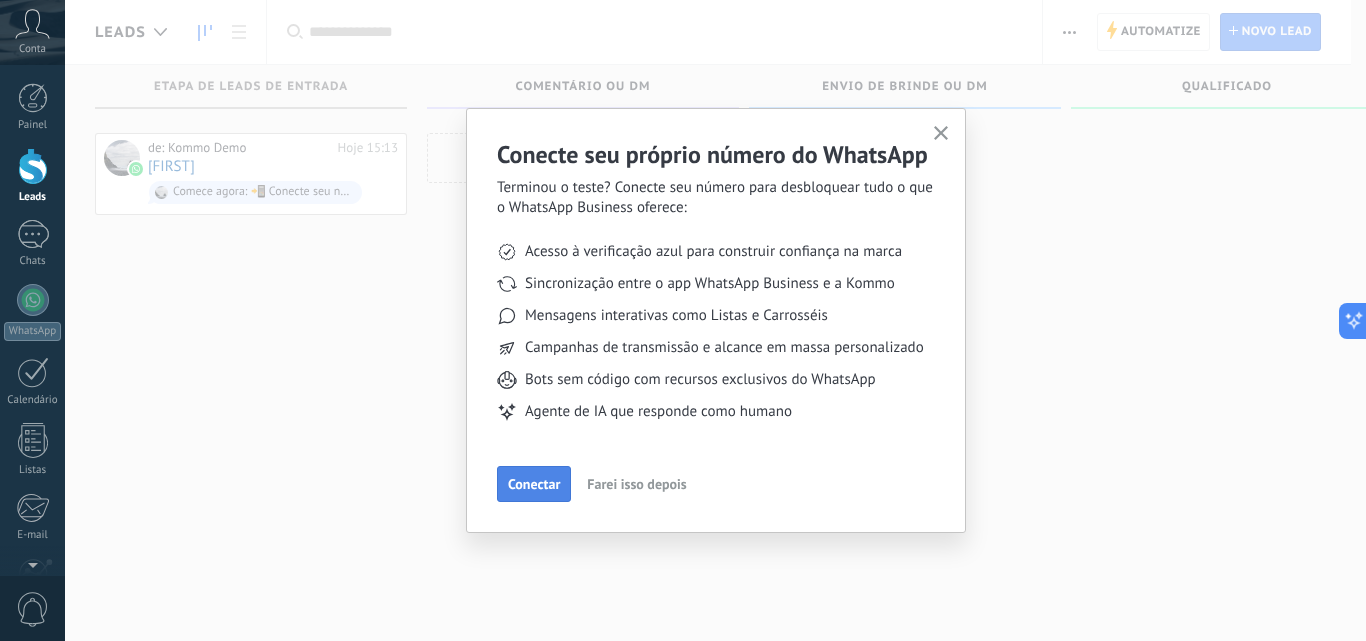 click on "Conectar" at bounding box center (534, 484) 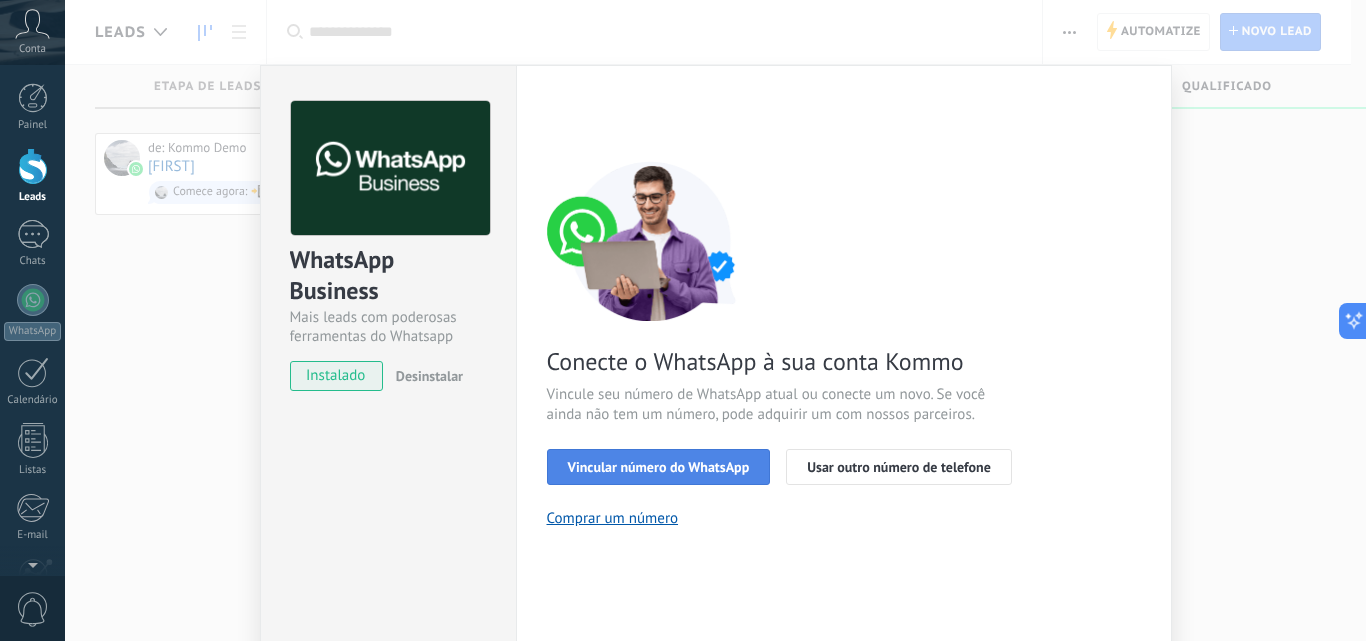 click on "Vincular número do WhatsApp" at bounding box center [659, 467] 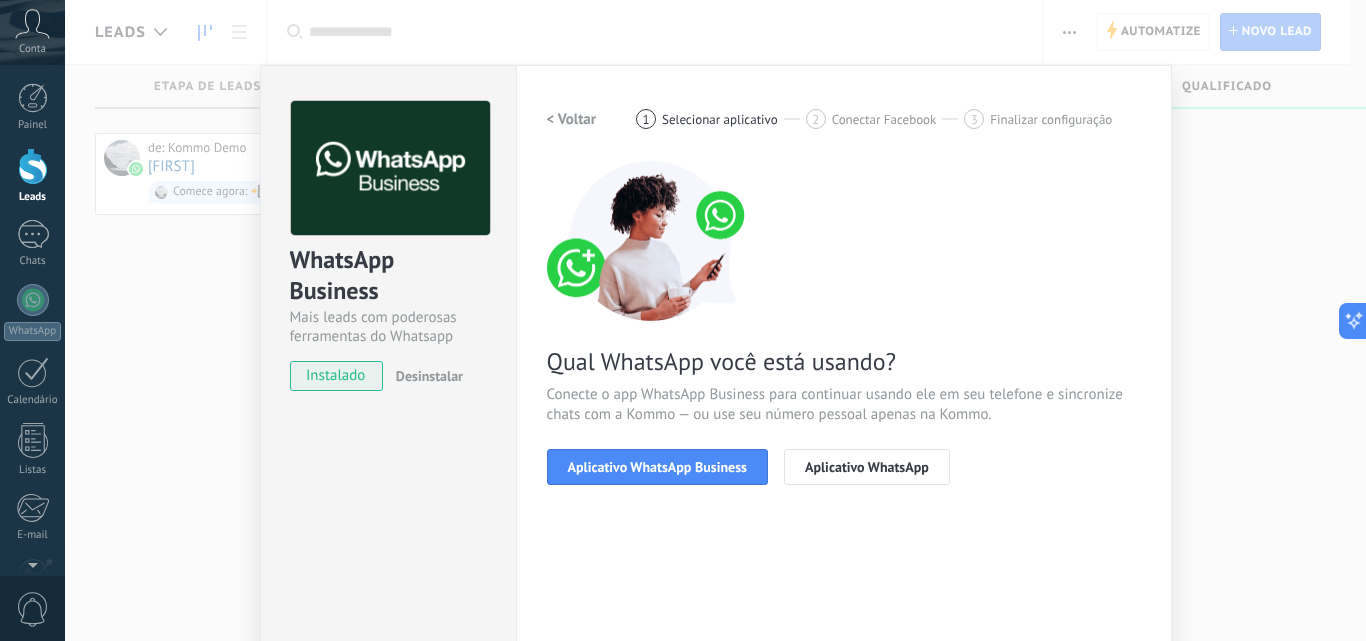 click on "Aplicativo WhatsApp Business" at bounding box center (657, 467) 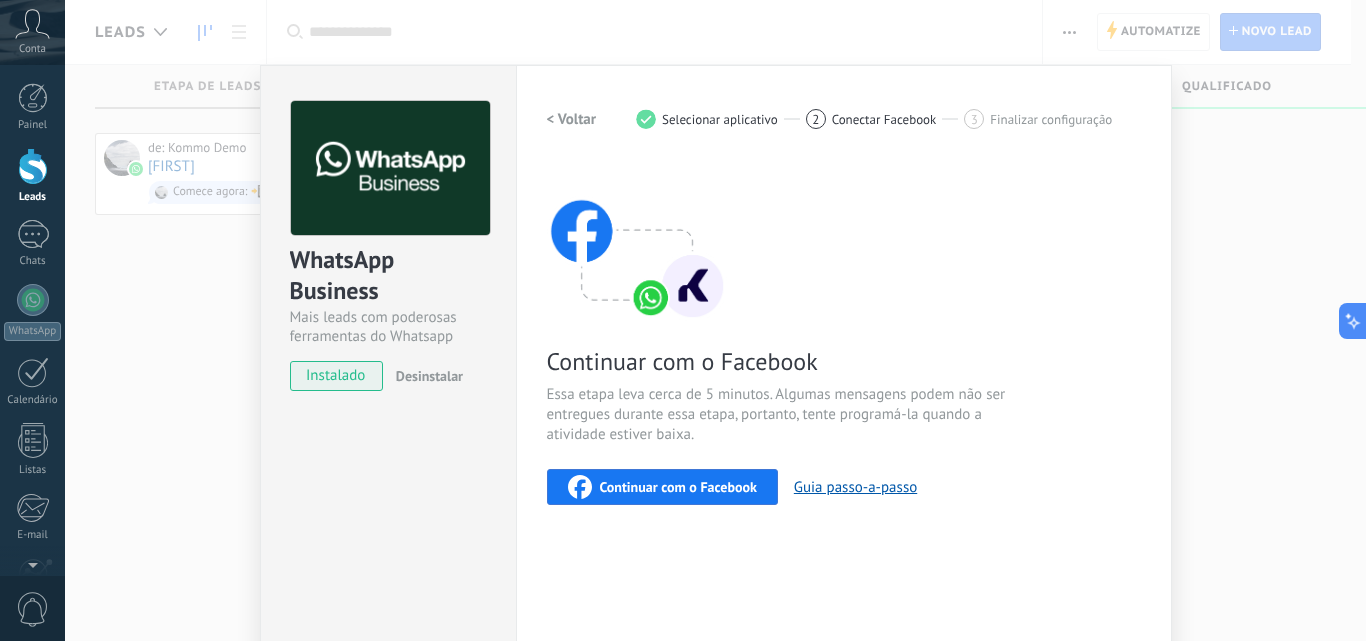 click on "Continuar com o Facebook" at bounding box center [678, 487] 